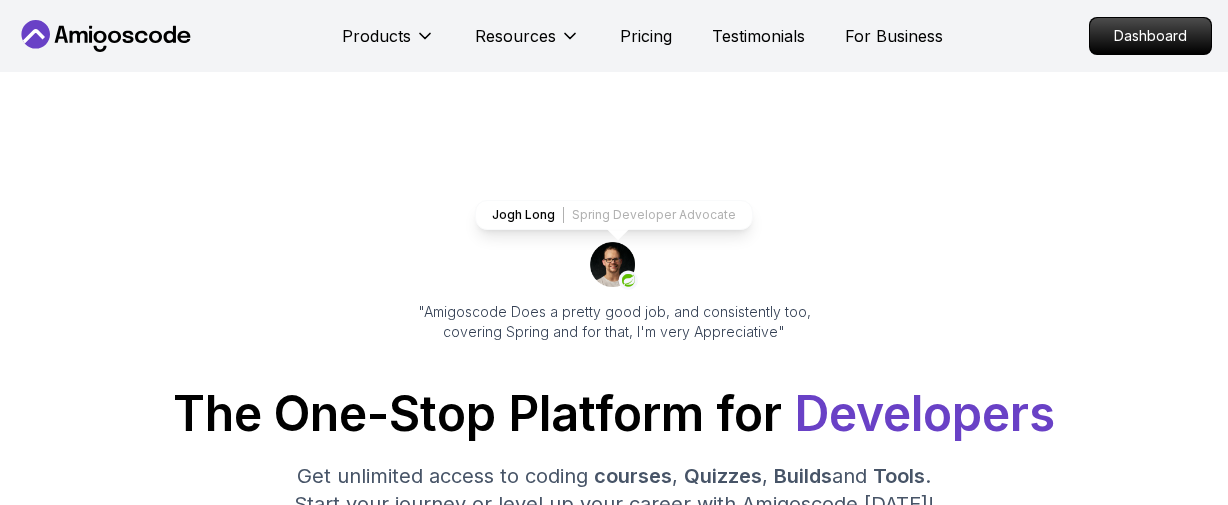 scroll, scrollTop: 0, scrollLeft: 0, axis: both 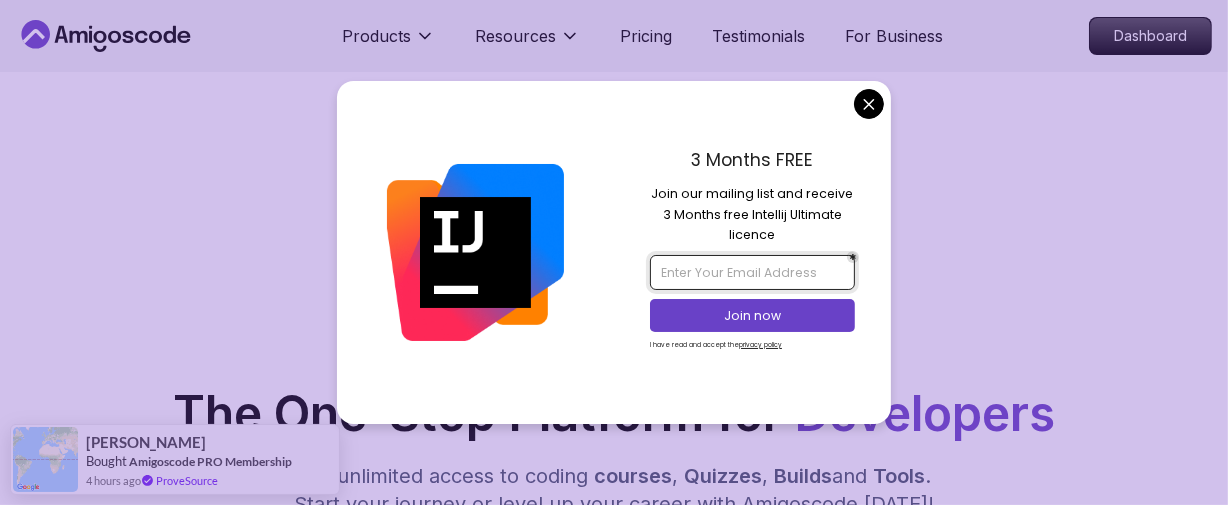 click at bounding box center (752, 272) 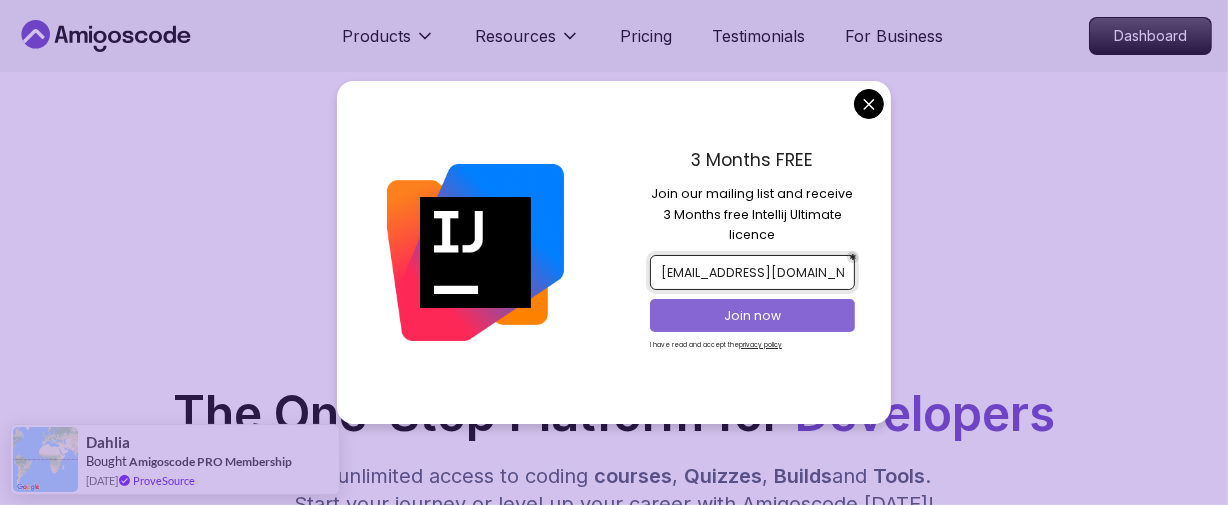 type on "[EMAIL_ADDRESS][DOMAIN_NAME]" 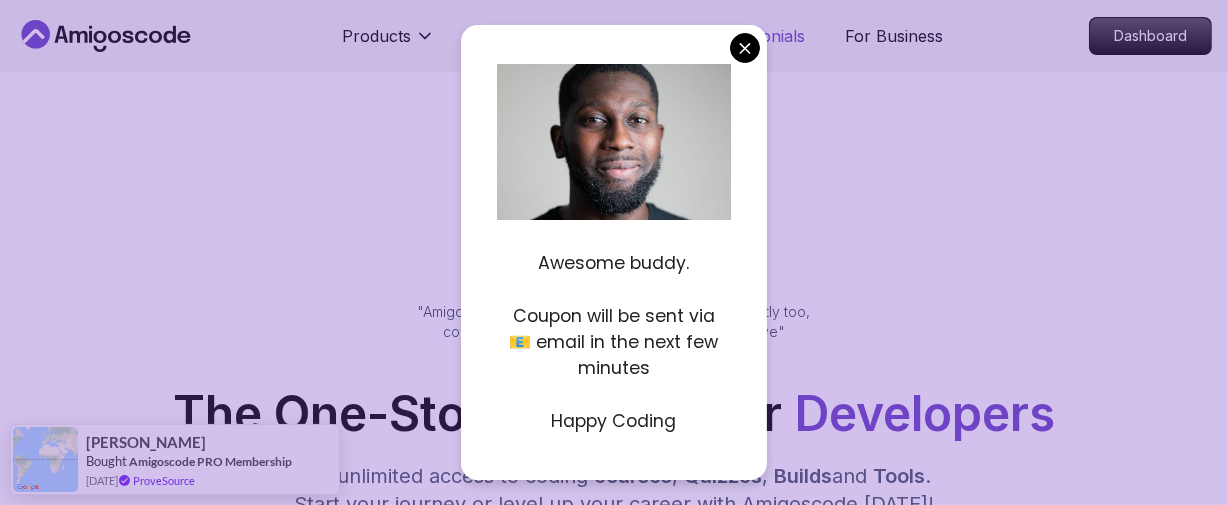 click on "Products Resources Pricing Testimonials For Business Dashboard Products Resources Pricing Testimonials For Business Dashboard Jogh Long Spring Developer Advocate "Amigoscode Does a pretty good job, and consistently too, covering Spring and for that, I'm very Appreciative" The One-Stop Platform for   Developers Get unlimited access to coding   courses ,   Quizzes ,   Builds  and   Tools . Start your journey or level up your career with Amigoscode [DATE]! Start for Free [URL][DOMAIN_NAME] OUR AMIGO STUDENTS WORK IN TOP COMPANIES Courses Builds Discover Amigoscode's Latest   Premium Courses! Get unlimited access to coding   courses ,   Quizzes ,   Builds  and   Tools . Start your journey or level up your career with Amigoscode [DATE]! Browse all  courses Advanced Spring Boot Pro Dive deep into Spring Boot with our advanced course, designed to take your skills from intermediate to expert level. NEW Spring Boot for Beginners Java for Developers Pro React JS Developer Guide Pro Spring AI Pro Pro     ," at bounding box center (614, 6257) 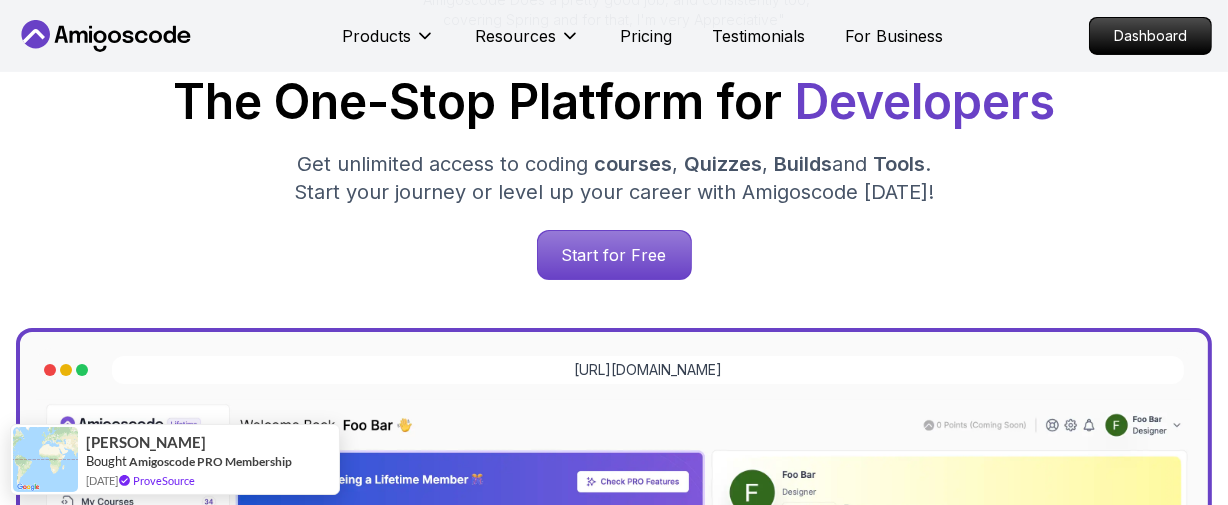 scroll, scrollTop: 360, scrollLeft: 0, axis: vertical 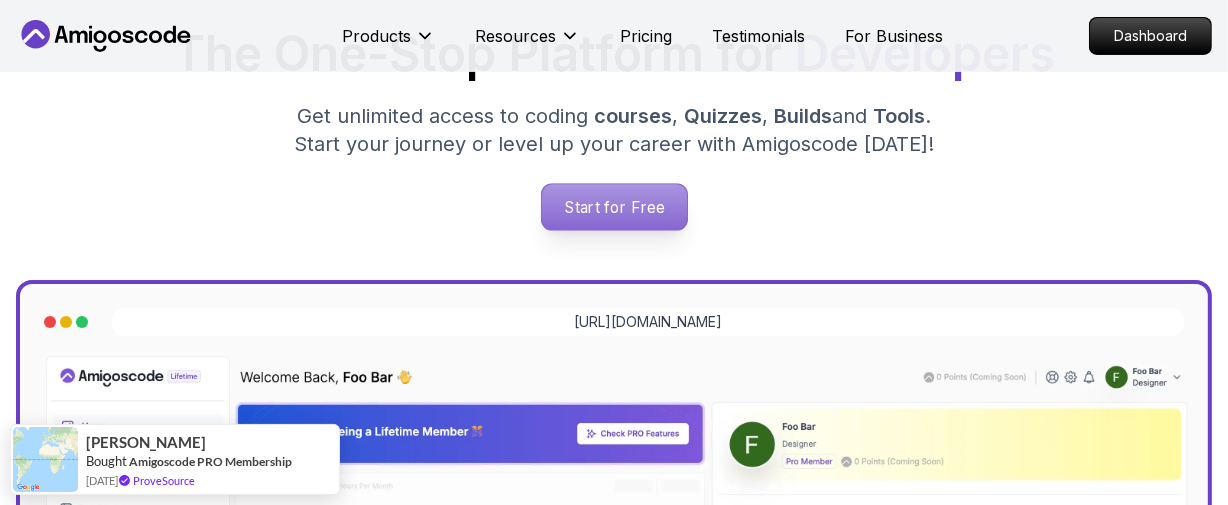 click on "Start for Free" at bounding box center (613, 207) 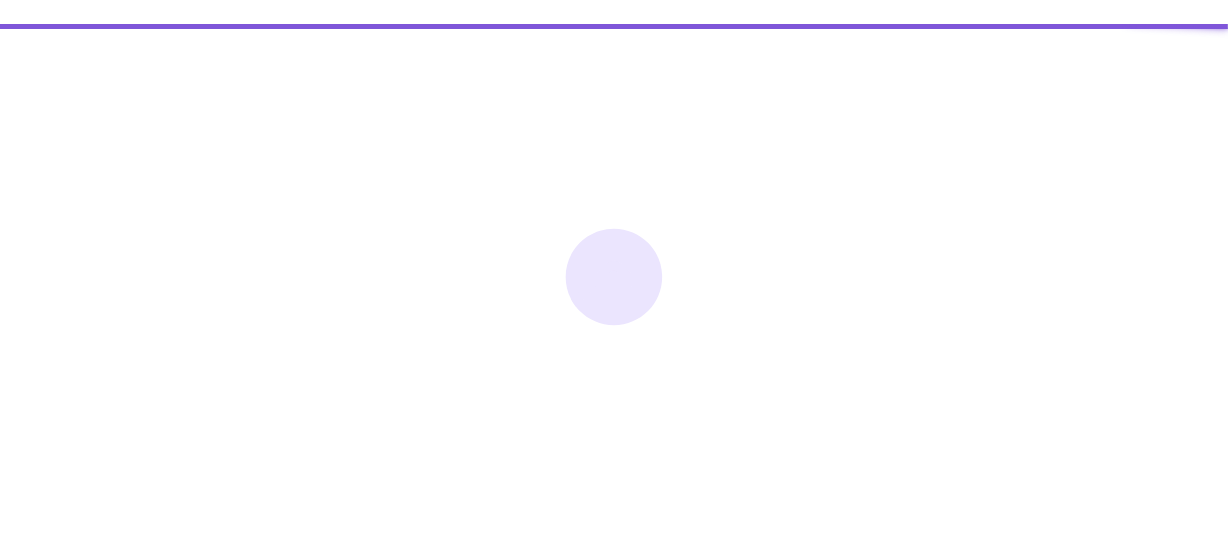 scroll, scrollTop: 0, scrollLeft: 0, axis: both 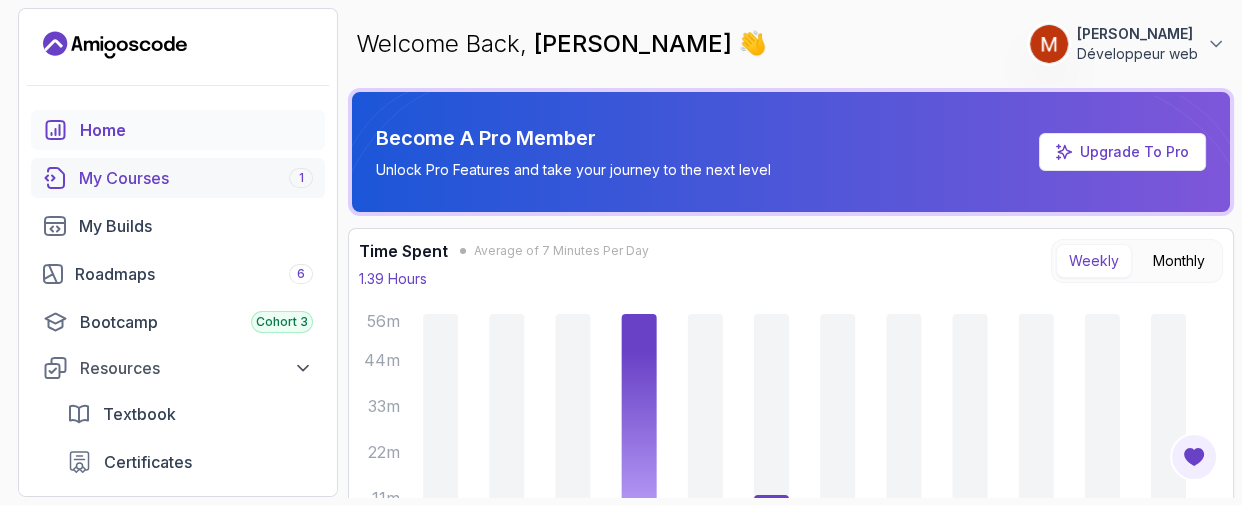 click on "My Courses 1" at bounding box center (178, 178) 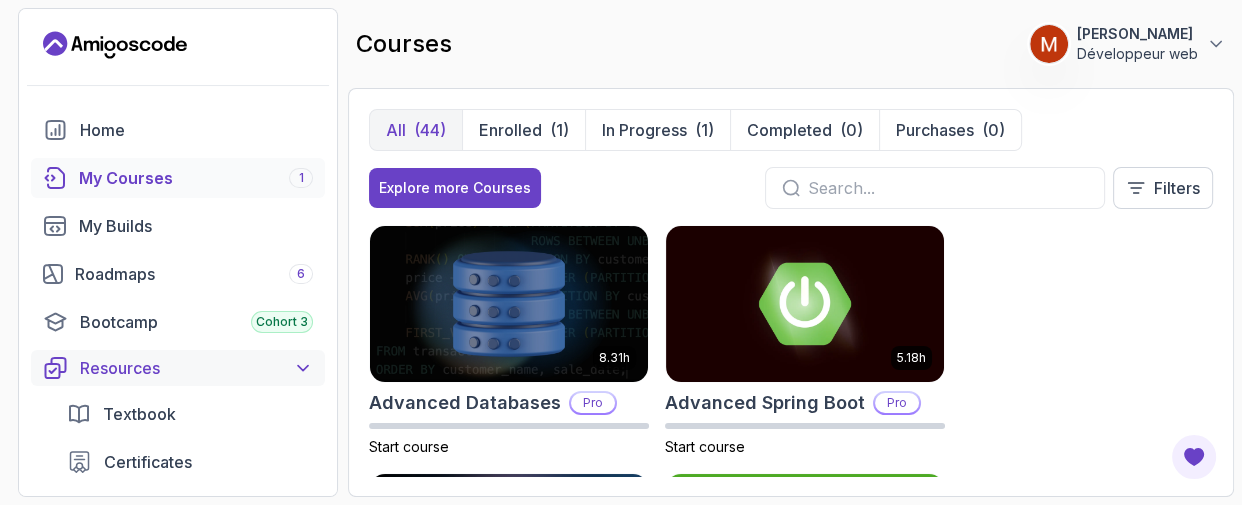 click on "Resources" at bounding box center (196, 368) 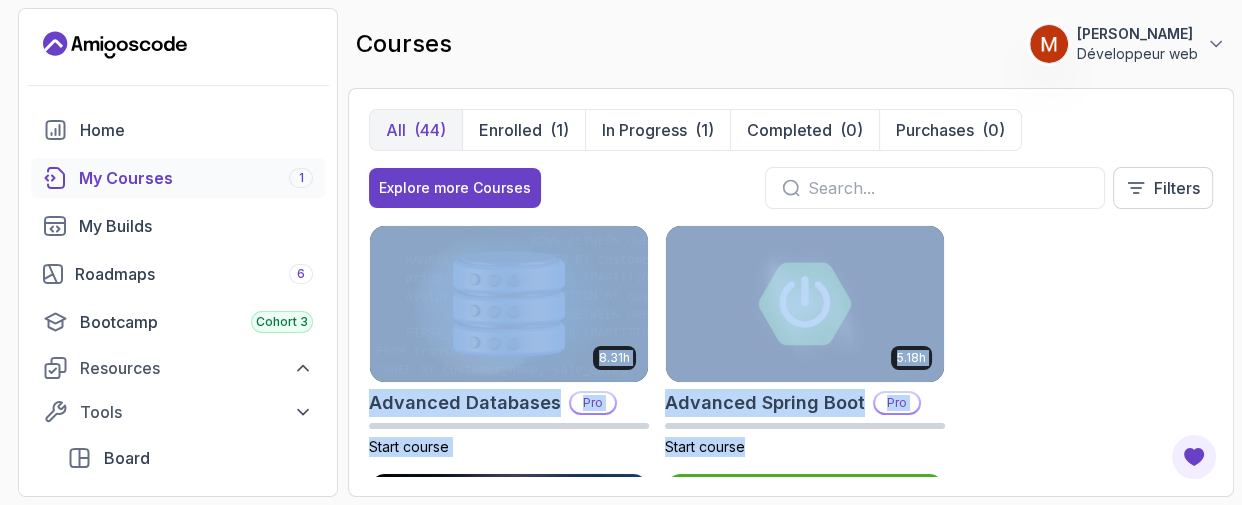 drag, startPoint x: 901, startPoint y: 459, endPoint x: 1236, endPoint y: 223, distance: 409.78165 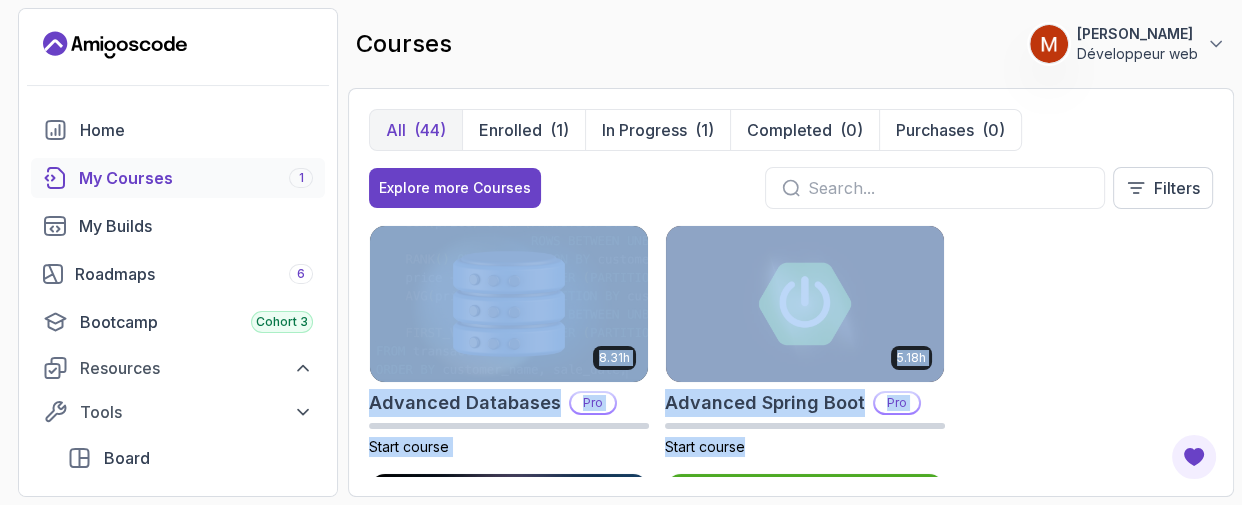 click on "8  Points 1 [PERSON_NAME] Développeur web  Home My Courses 1 My Builds Roadmaps 6 Bootcamp Cohort 3 Resources Tools Board Analytics Feedback & Features Become A Pro Member Unlock Pro Features and take your journey to the next level Upgrade To Pro courses   8  Points 1 [PERSON_NAME] Développeur web  All (44) Enrolled (1) In Progress (1) Completed (0) Purchases (0) Explore more Courses Filters 8.31h Advanced Databases Pro Start course 5.18h Advanced Spring Boot Pro Start course 2.73h AWS for Developers Pro Start course 3.30h Building APIs with Spring Boot Pro Start course 2.63h CI/CD with GitHub Actions Pro Start course 2.08h CSS Essentials Start course 1.70h Database Design & Implementation Pro Start course 1.45h Docker for Java Developers Pro Start course 4.64h Docker For Professionals Pro Start course 10.13h Git for Professionals Pro Start course 2.55h Git & GitHub Fundamentals Start course 2.10h GitHub Toolkit Pro Start course 1.84h HTML Essentials Start course 5.57h IntelliJ IDEA Developer Guide" at bounding box center (621, 252) 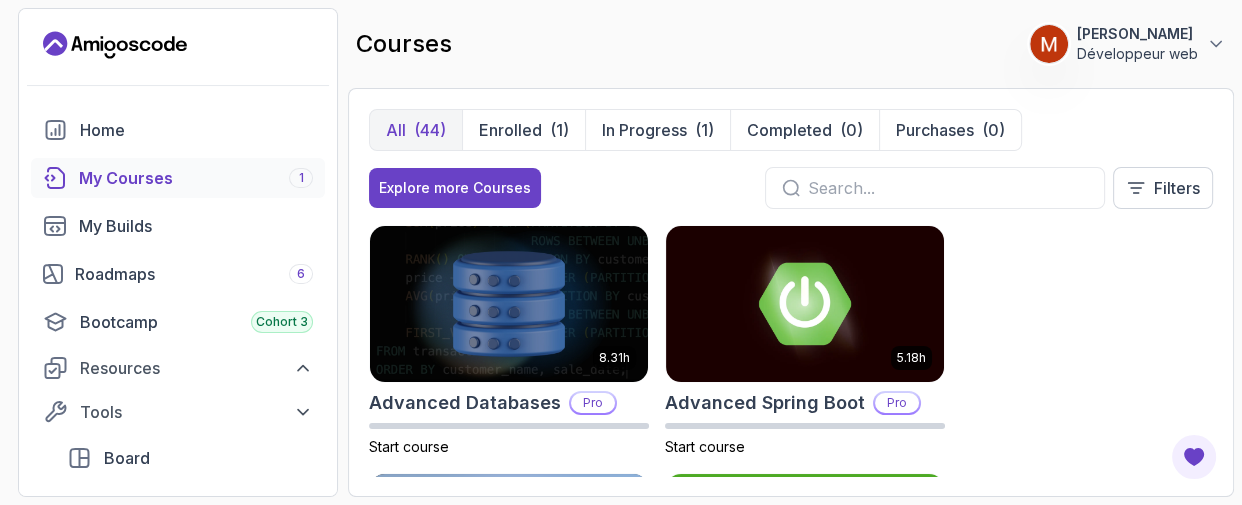 click on "8  Points 1 [PERSON_NAME] Développeur web  Home My Courses 1 My Builds Roadmaps 6 Bootcamp Cohort 3 Resources Tools Board Analytics Feedback & Features Become A Pro Member Unlock Pro Features and take your journey to the next level Upgrade To Pro courses   8  Points 1 [PERSON_NAME] Développeur web  All (44) Enrolled (1) In Progress (1) Completed (0) Purchases (0) Explore more Courses Filters 8.31h Advanced Databases Pro Start course 5.18h Advanced Spring Boot Pro Start course 2.73h AWS for Developers Pro Start course 3.30h Building APIs with Spring Boot Pro Start course 2.63h CI/CD with GitHub Actions Pro Start course 2.08h CSS Essentials Start course 1.70h Database Design & Implementation Pro Start course 1.45h Docker for Java Developers Pro Start course 4.64h Docker For Professionals Pro Start course 10.13h Git for Professionals Pro Start course 2.55h Git & GitHub Fundamentals Start course 2.10h GitHub Toolkit Pro Start course 1.84h HTML Essentials Start course 5.57h IntelliJ IDEA Developer Guide" at bounding box center (621, 252) 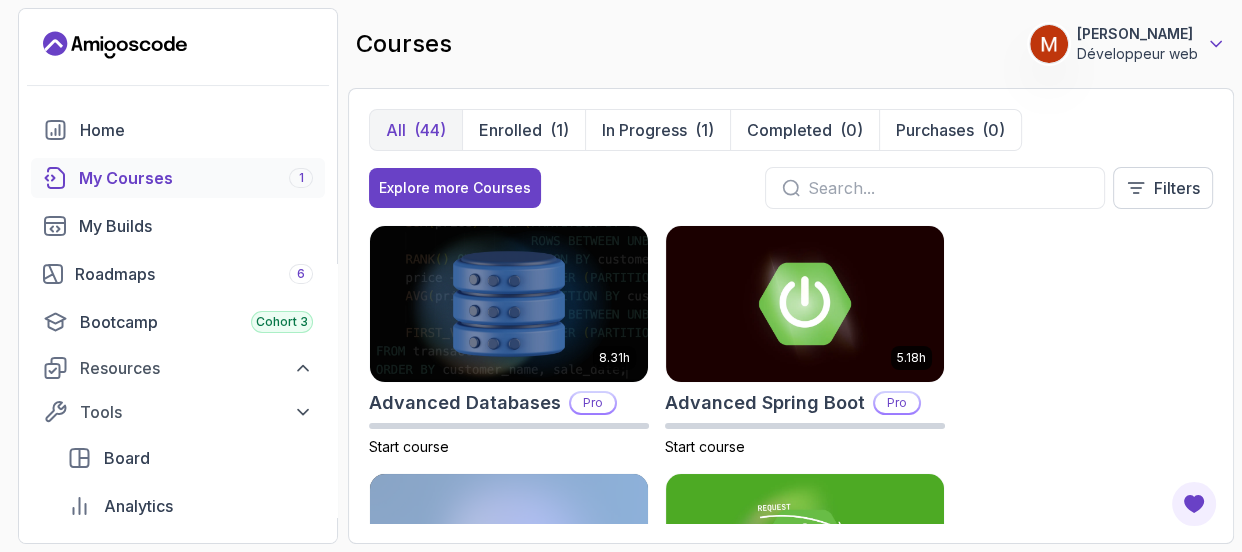click 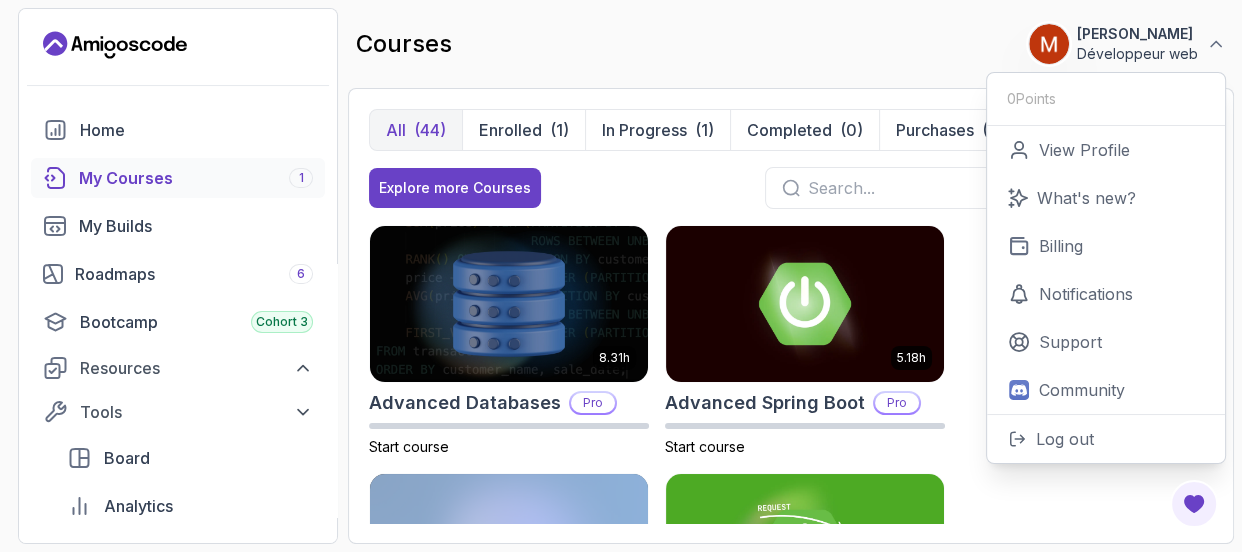 click at bounding box center (1049, 44) 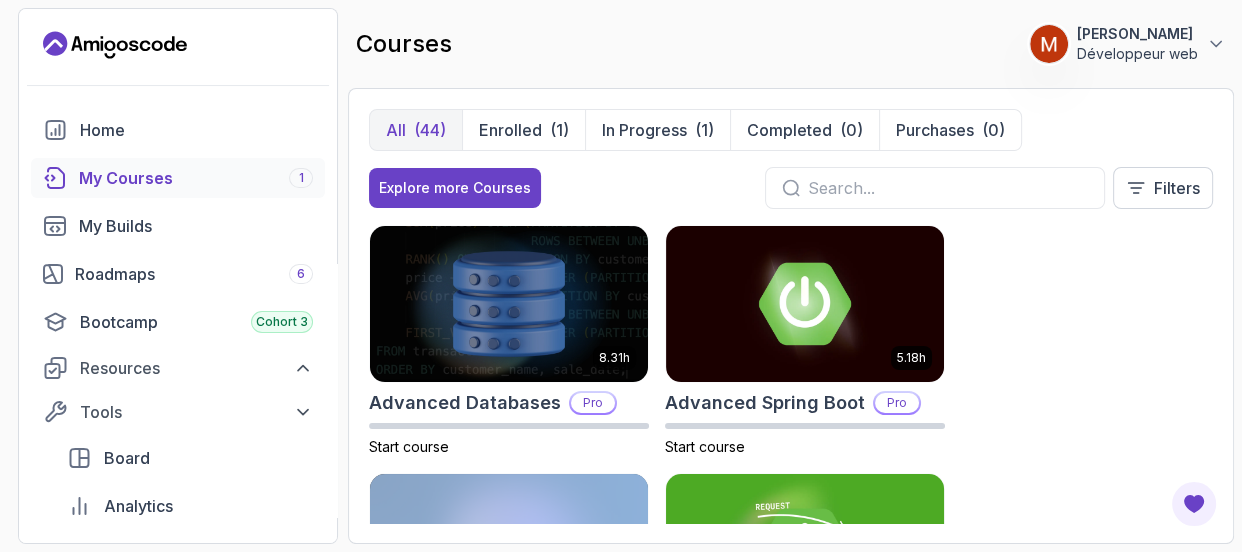 click at bounding box center [805, 551] 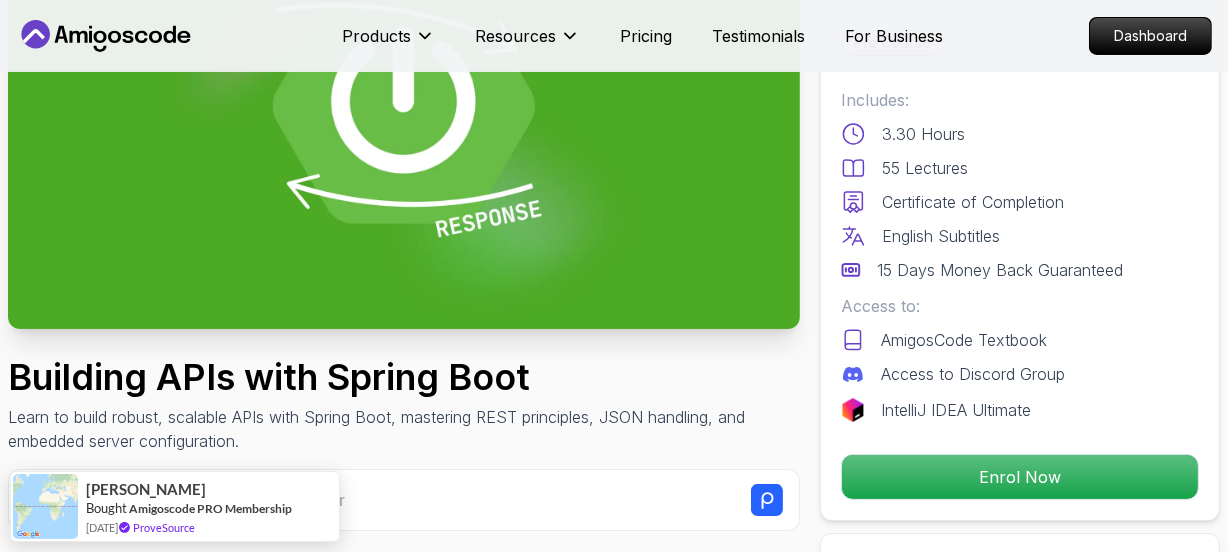 scroll, scrollTop: 0, scrollLeft: 0, axis: both 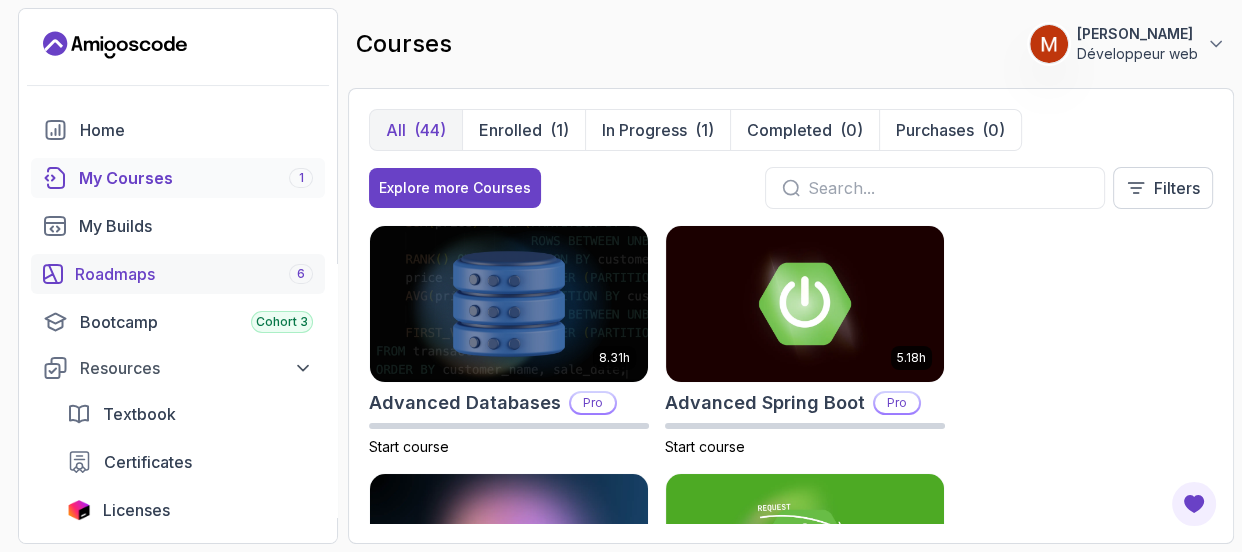 click on "Roadmaps 6" at bounding box center (194, 274) 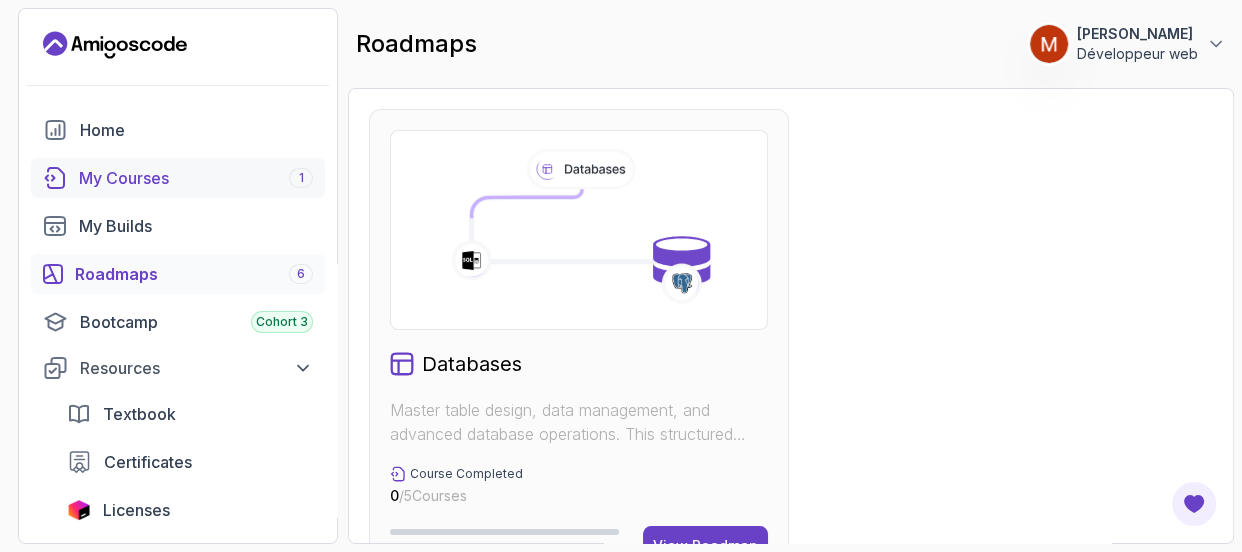 click on "My Courses 1" at bounding box center (196, 178) 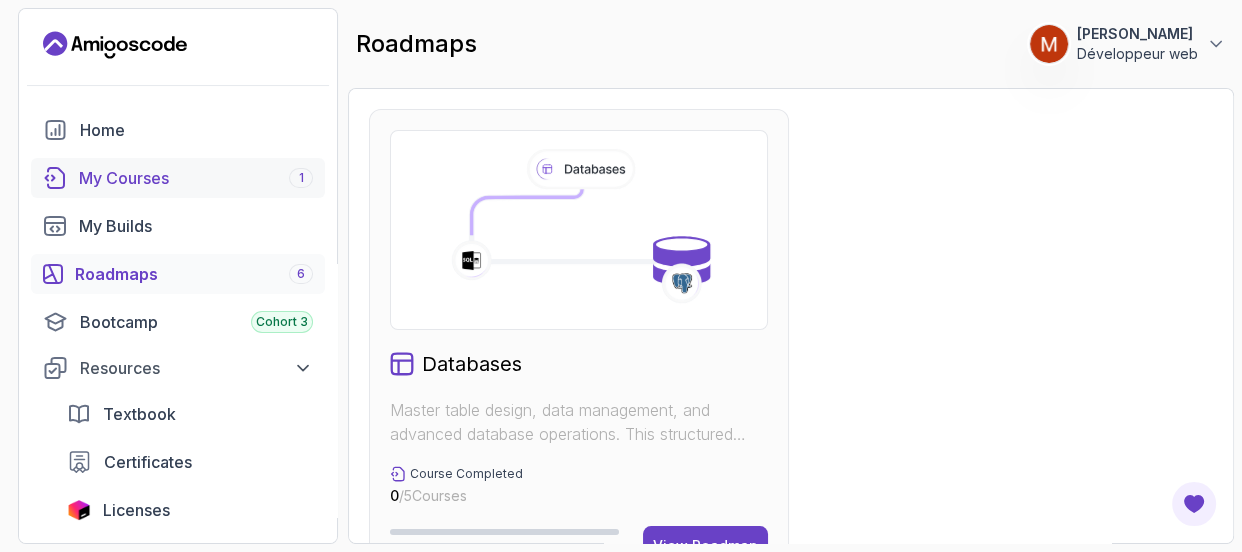 click on "My Courses 1" at bounding box center [196, 178] 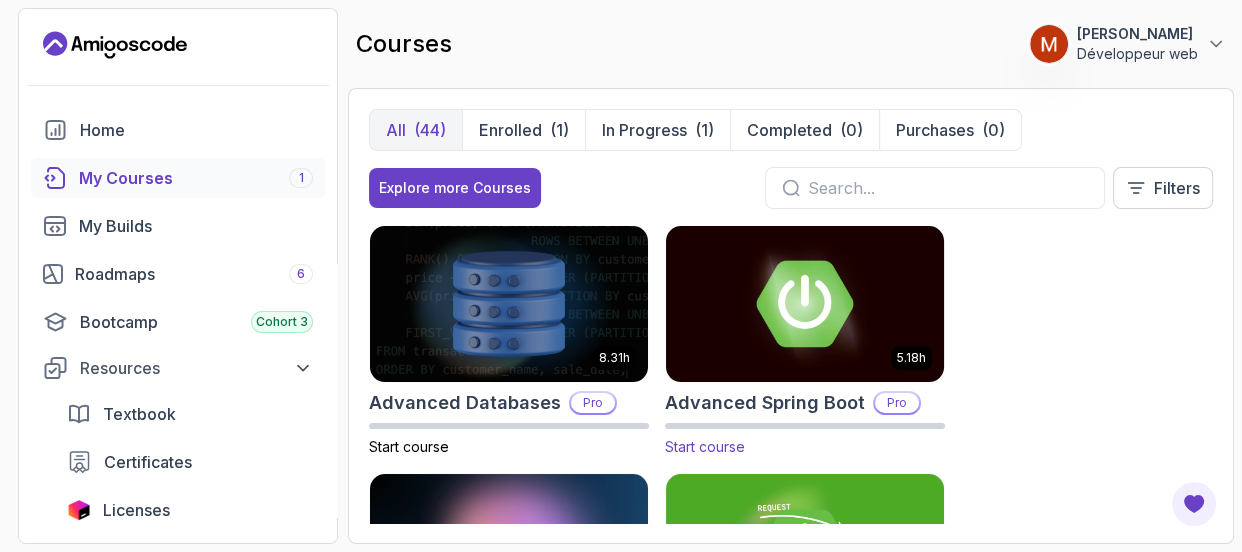 click at bounding box center (805, 303) 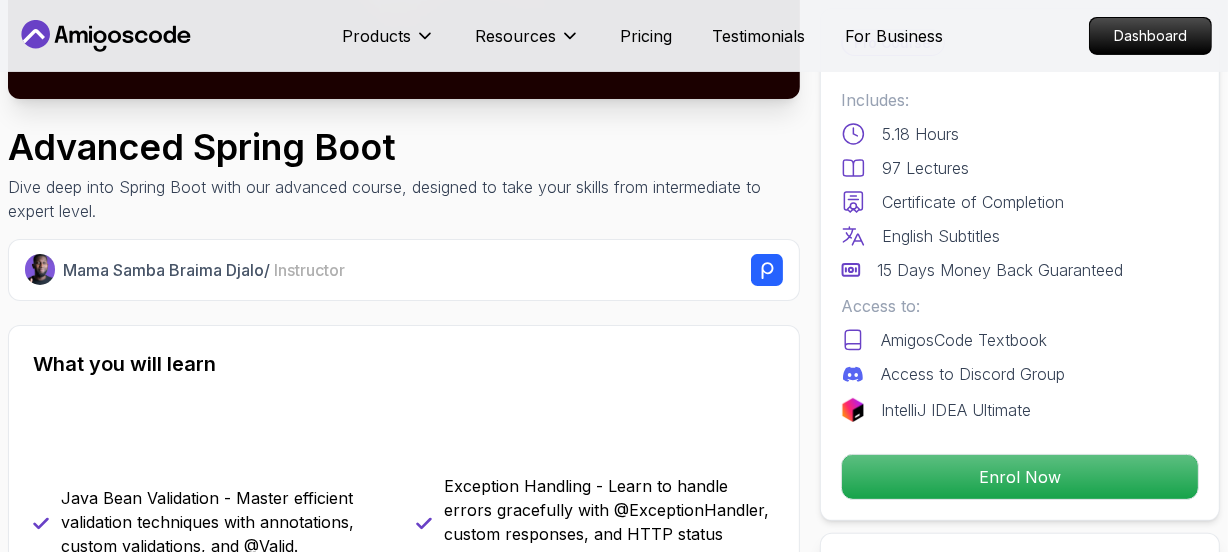 scroll, scrollTop: 483, scrollLeft: 0, axis: vertical 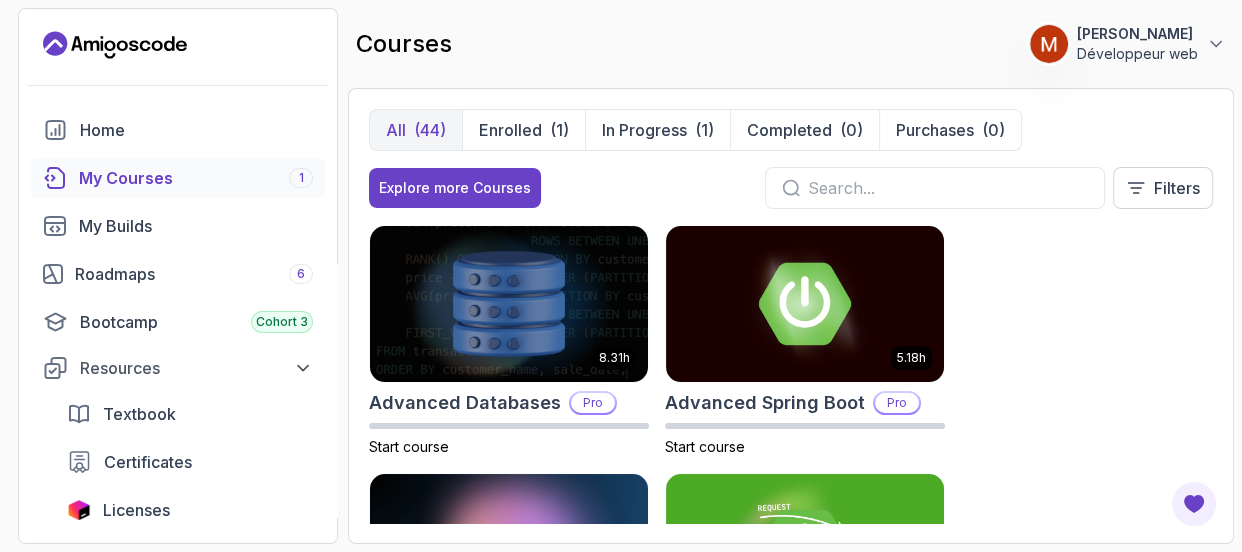 click on "8  Points 1 [PERSON_NAME] Développeur web  Home My Courses 1 My Builds Roadmaps 6 Bootcamp Cohort 3 Resources Textbook Certificates Licenses Tools Board Analytics Feedback & Features Become A Pro Member Unlock Pro Features and take your journey to the next level Upgrade To Pro courses   8  Points 1 [PERSON_NAME] Développeur web  All (44) Enrolled (1) In Progress (1) Completed (0) Purchases (0) Explore more Courses Filters 8.31h Advanced Databases Pro Start course 5.18h Advanced Spring Boot Pro Start course 2.73h AWS for Developers Pro Start course 3.30h Building APIs with Spring Boot Pro Start course 2.63h CI/CD with GitHub Actions Pro Start course 2.08h CSS Essentials Start course 1.70h Database Design & Implementation Pro Start course 1.45h Docker for Java Developers Pro Start course 4.64h Docker For Professionals Pro Start course 10.13h Git for Professionals Pro Start course 2.55h Git & GitHub Fundamentals Start course 2.10h GitHub Toolkit Pro Start course 1.84h HTML Essentials Start course 5.57h" at bounding box center [621, 276] 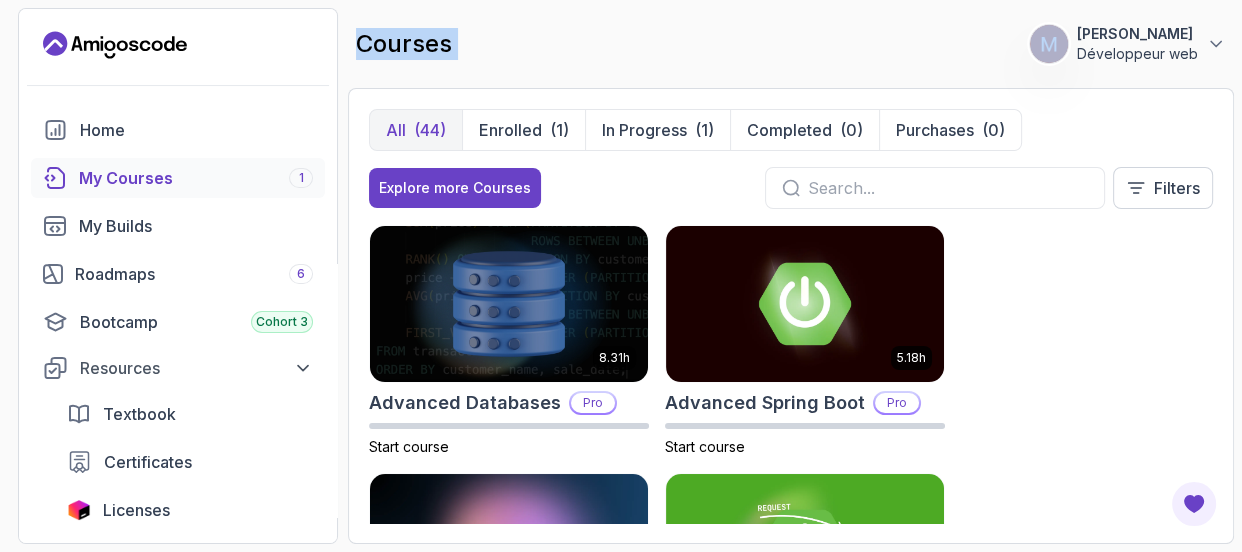 click on "courses" at bounding box center (404, 44) 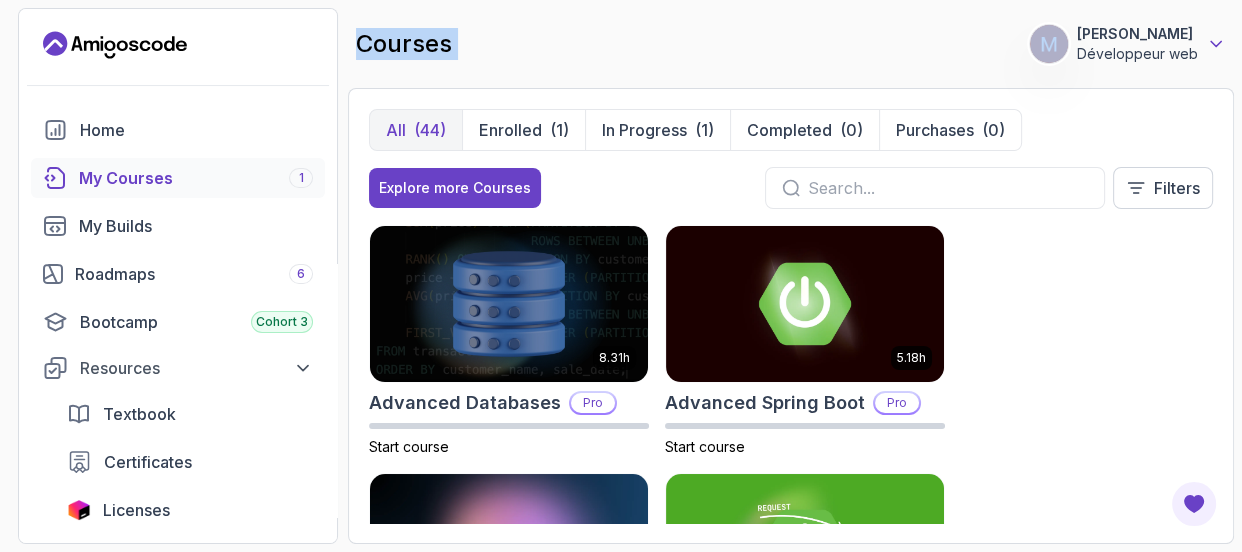 click 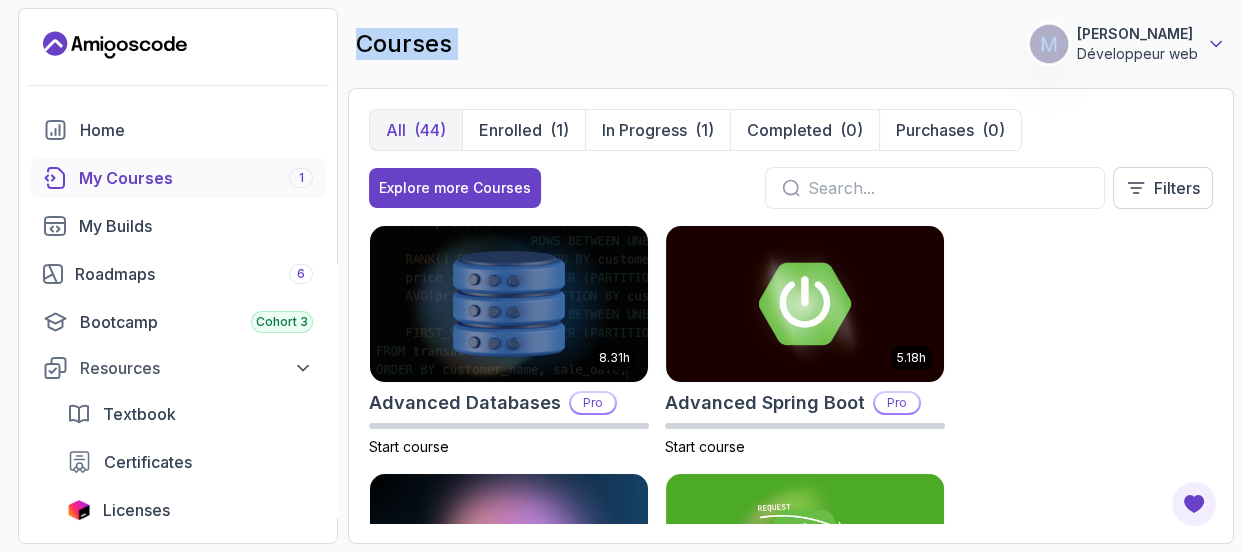 click 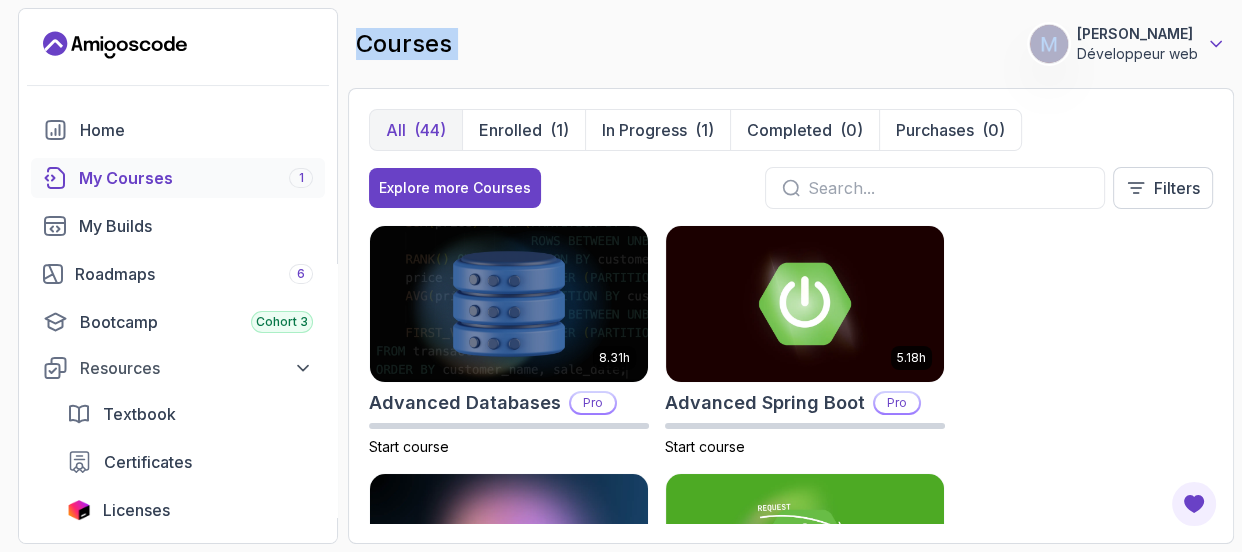 click 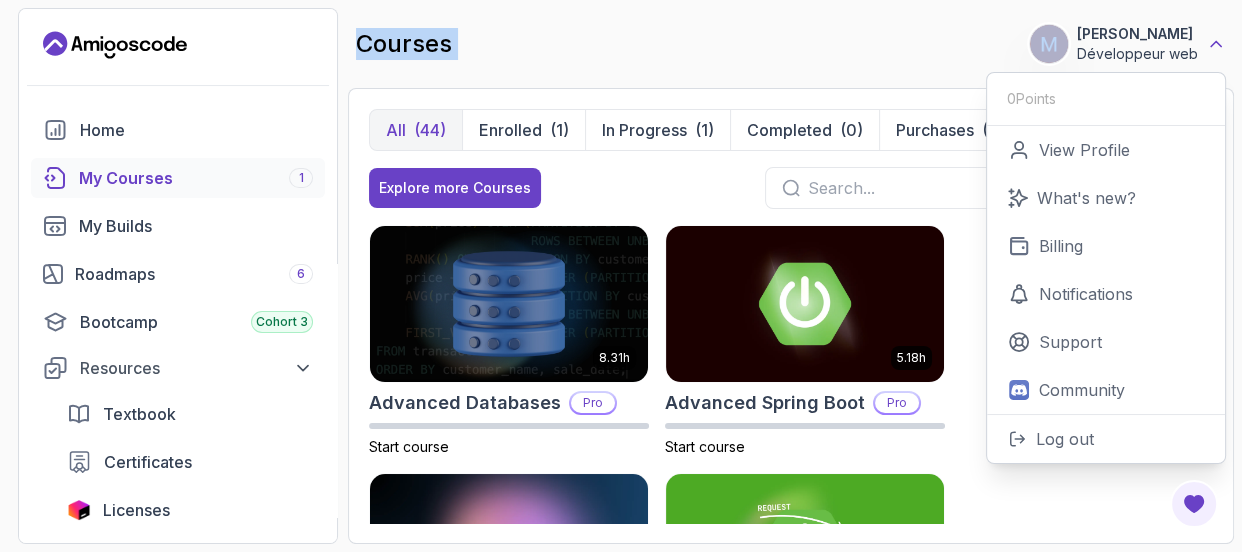 click 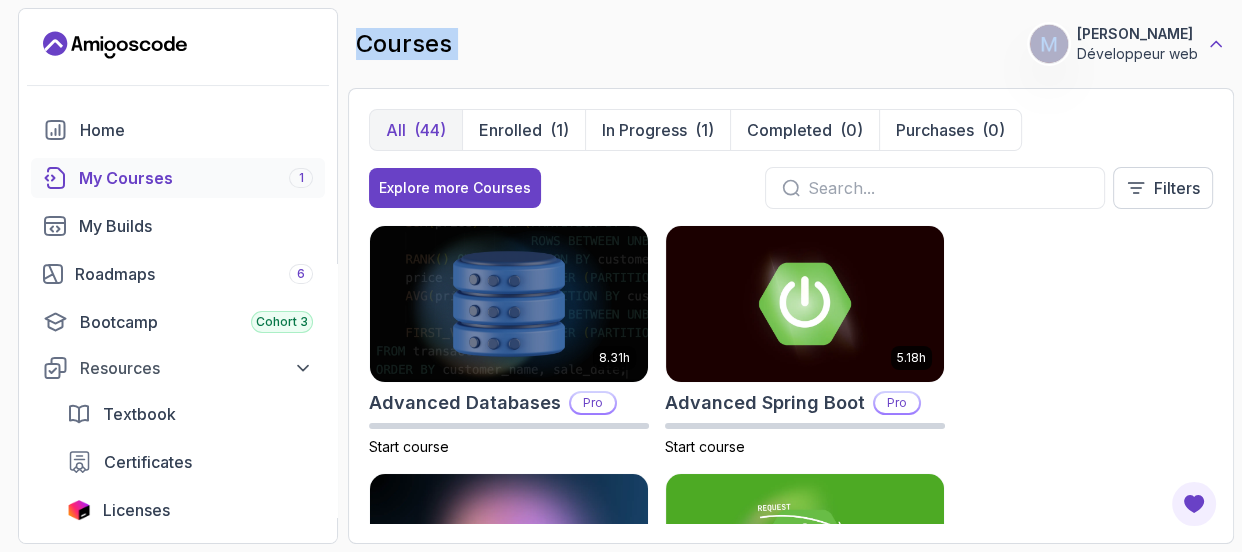 click 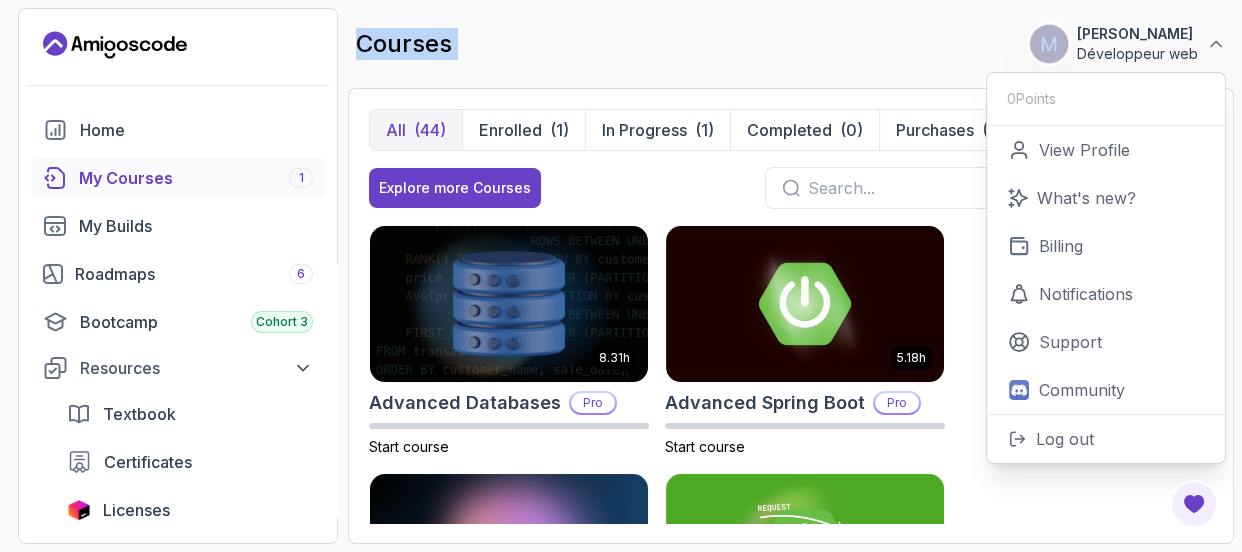 click on "[PERSON_NAME] Développeur web" at bounding box center [1127, 44] 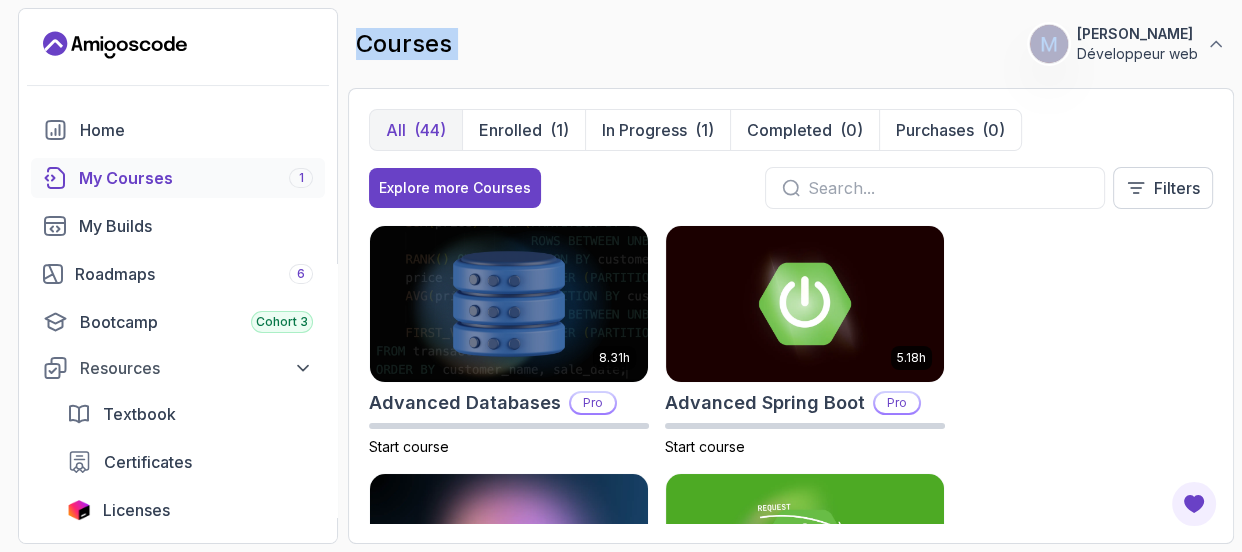 click on "[PERSON_NAME] Développeur web" at bounding box center [1127, 44] 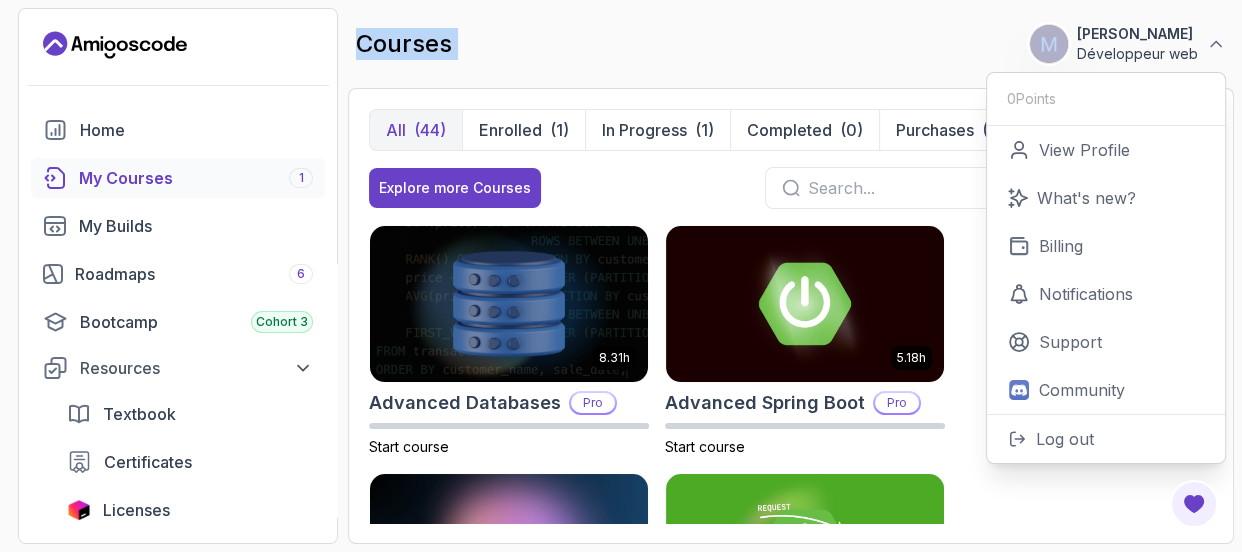drag, startPoint x: 1209, startPoint y: 9, endPoint x: 630, endPoint y: 40, distance: 579.8293 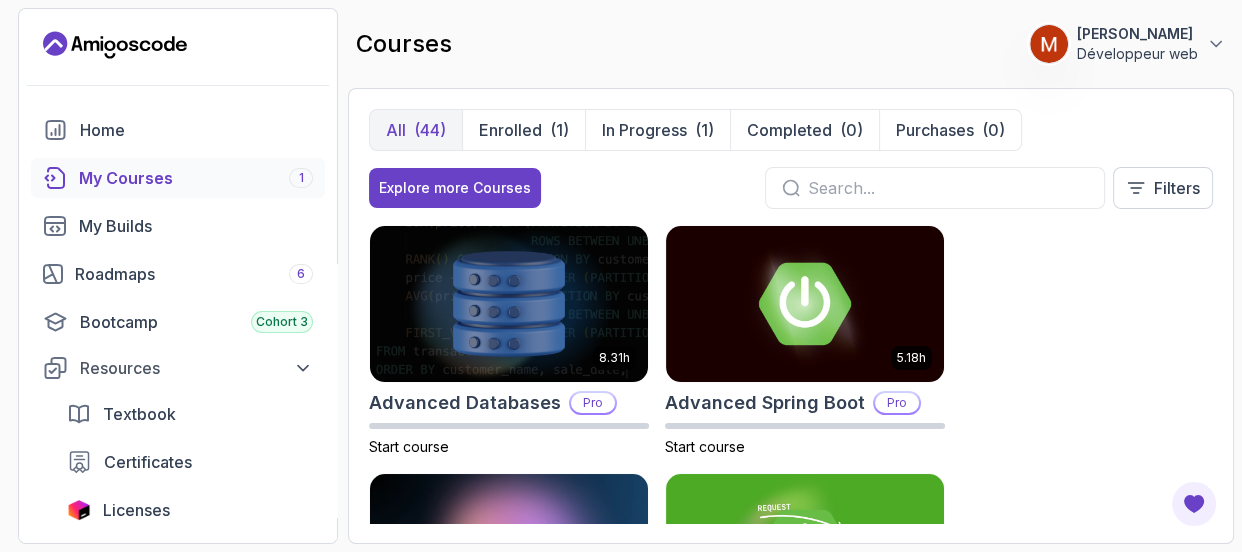 click at bounding box center (178, 85) 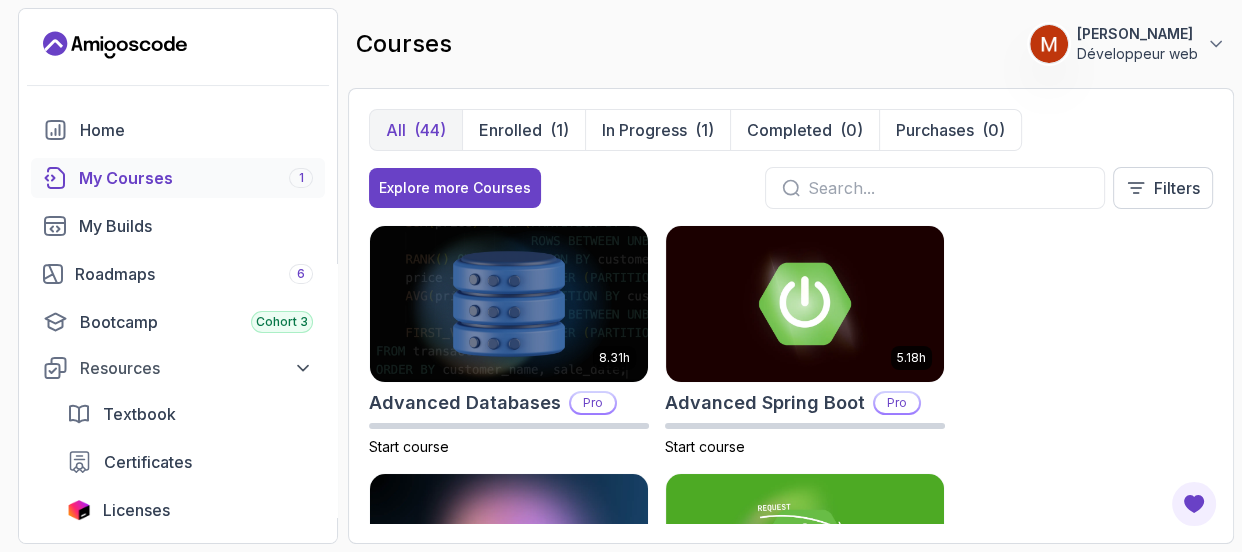 click at bounding box center [178, 85] 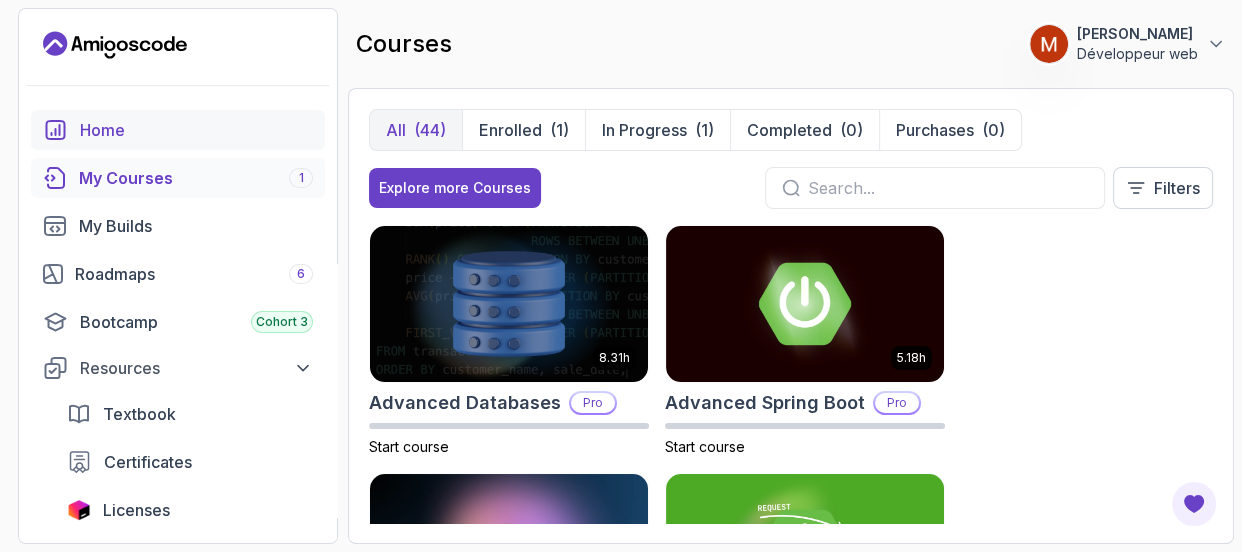 click on "Home" at bounding box center [178, 130] 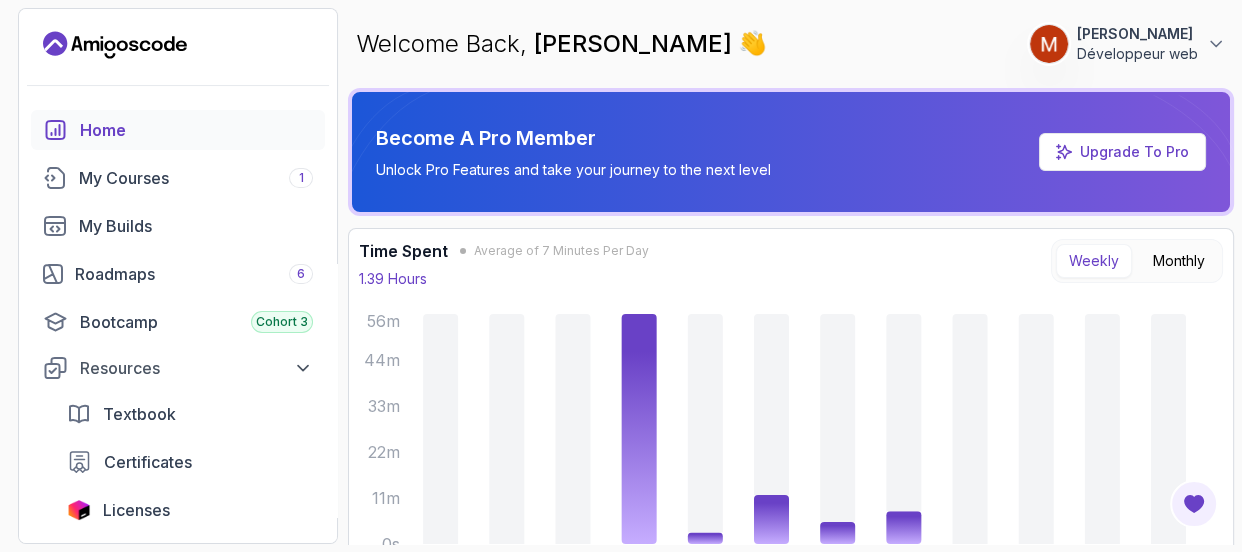 click on "[PERSON_NAME] Développeur web" at bounding box center (1127, 44) 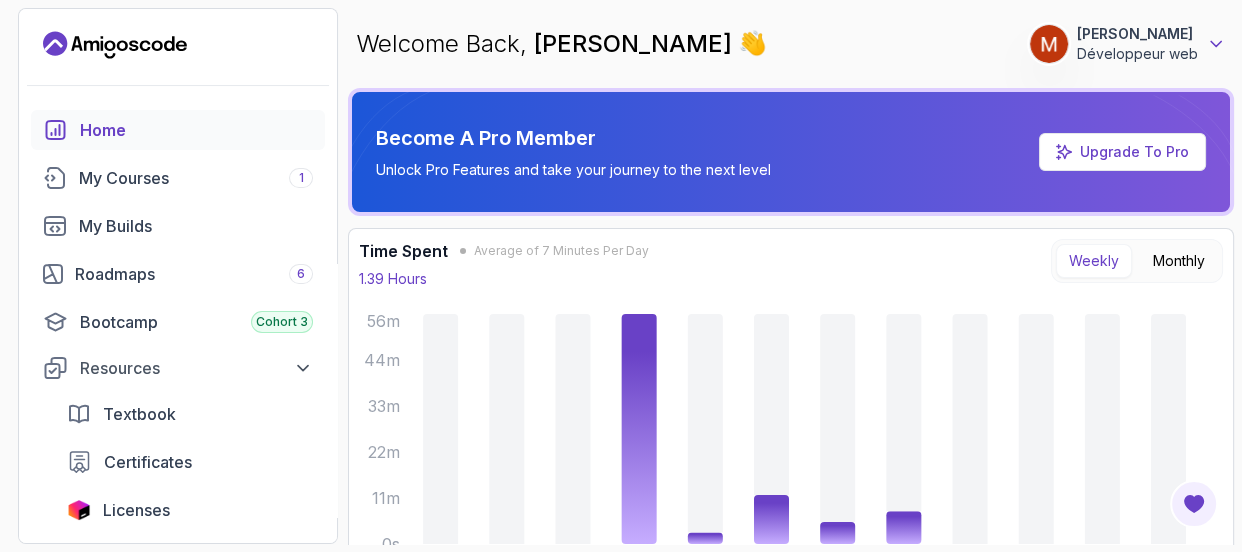 click 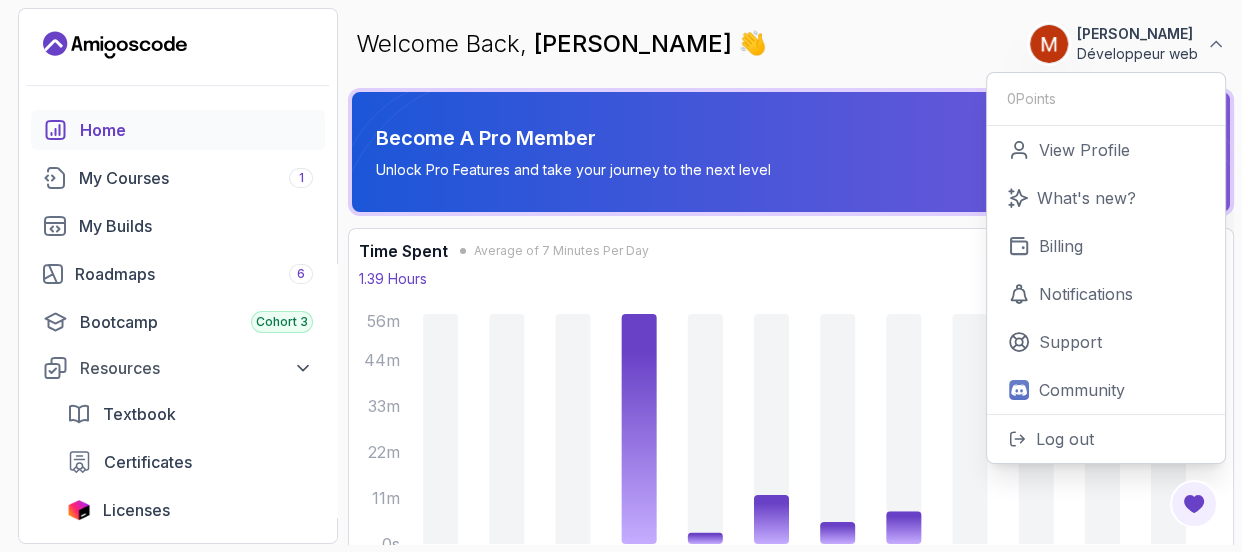 click on "Welcome Back,   [PERSON_NAME]   👋 8  Points 1 [PERSON_NAME] Développeur web  0  Points View Profile What's new? Billing Notifications Support Community Log out" at bounding box center (791, 44) 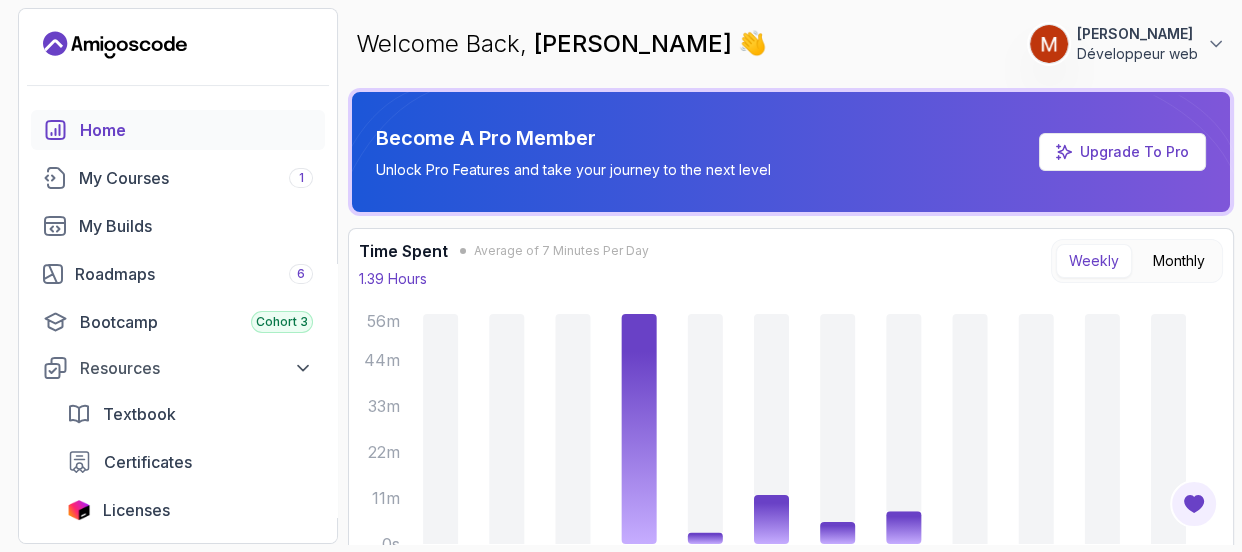 click on "[PERSON_NAME]" at bounding box center (636, 43) 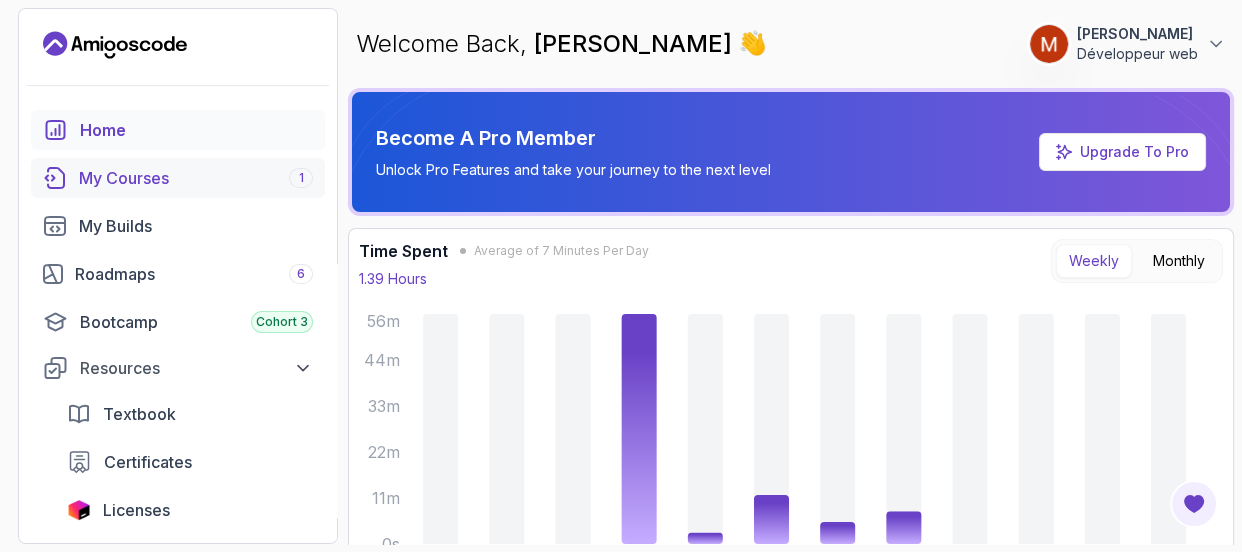click on "My Courses 1" at bounding box center [196, 178] 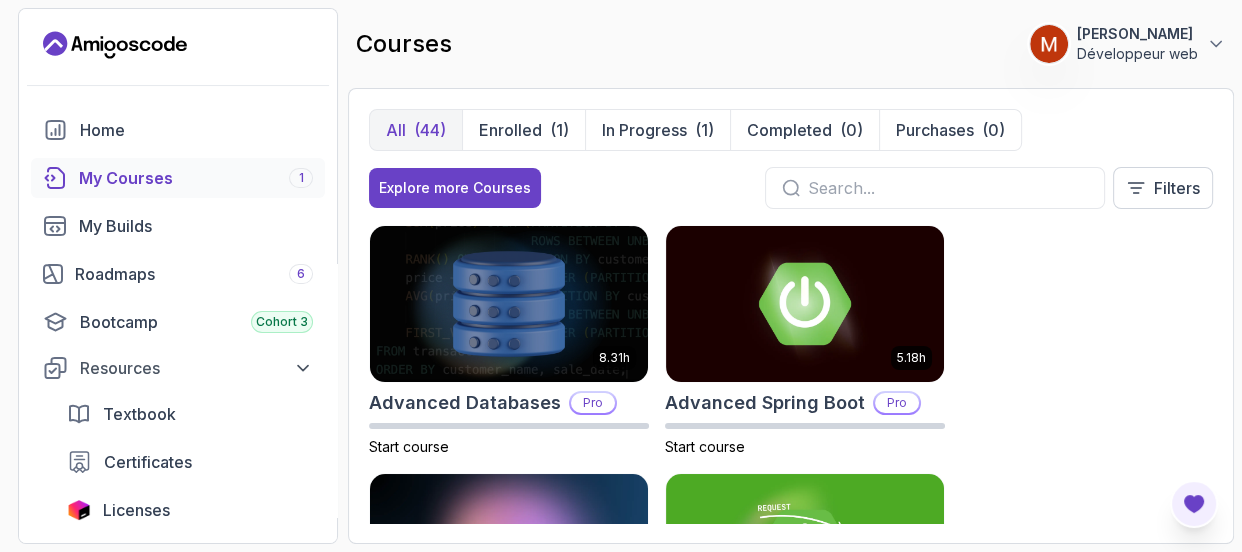 click 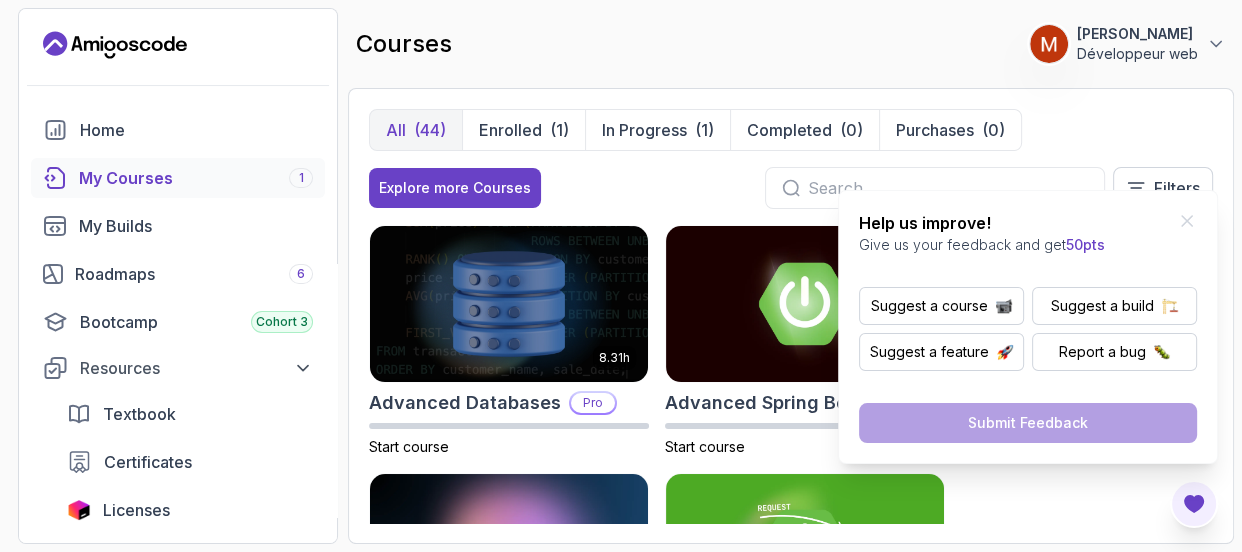 click on "8.31h Advanced Databases Pro Start course 5.18h Advanced Spring Boot Pro Start course 2.73h AWS for Developers Pro Start course 3.30h Building APIs with Spring Boot Pro Start course 2.63h CI/CD with GitHub Actions Pro Start course 2.08h CSS Essentials Start course 1.70h Database Design & Implementation Pro Start course 1.45h Docker for Java Developers Pro Start course 4.64h Docker For Professionals Pro Start course 10.13h Git for Professionals Pro Start course 2.55h Git & GitHub Fundamentals Start course 2.10h GitHub Toolkit Pro Start course 1.84h HTML Essentials Start course 5.57h IntelliJ IDEA Developer Guide Pro Start course 1.72h Java Data Structures Pro Start course 2.41h Java for Beginners Start course 9.18h Java for Developers Pro Start course 1.13h Java Generics Pro Start course 1.67h Java Integration Testing Pro Start course 2.82h Java Object Oriented Programming Pro Start course 26m Java Streams Essentials Start course 2.08h Java Streams Pro Start course 1.42h Stripe Checkout Pro Start course 38m" at bounding box center (791, 374) 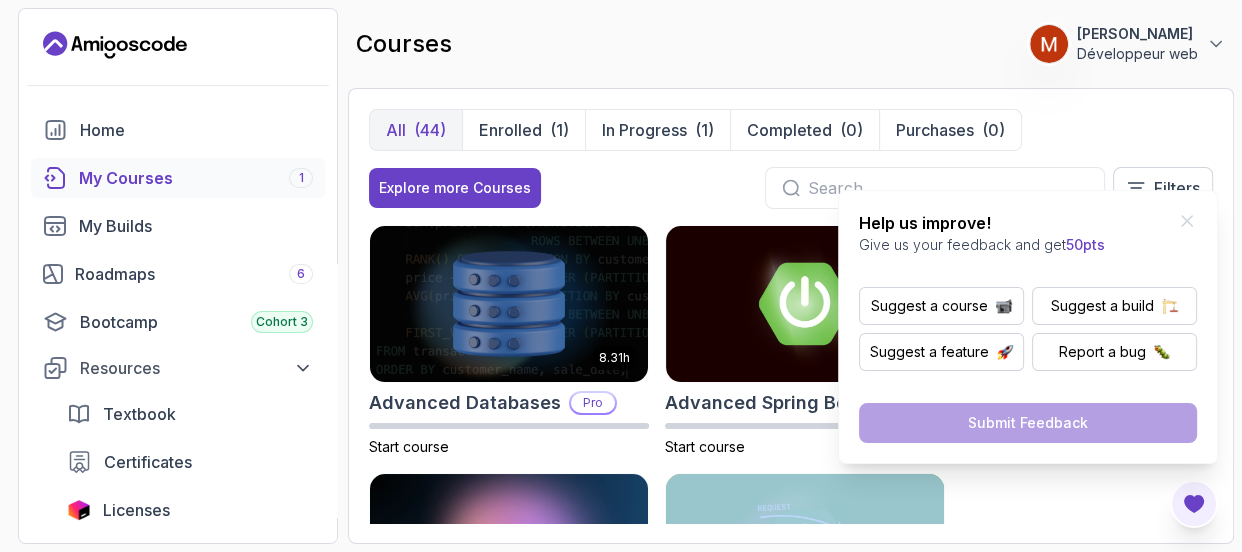 click on "8.31h Advanced Databases Pro Start course 5.18h Advanced Spring Boot Pro Start course 2.73h AWS for Developers Pro Start course 3.30h Building APIs with Spring Boot Pro Start course 2.63h CI/CD with GitHub Actions Pro Start course 2.08h CSS Essentials Start course 1.70h Database Design & Implementation Pro Start course 1.45h Docker for Java Developers Pro Start course 4.64h Docker For Professionals Pro Start course 10.13h Git for Professionals Pro Start course 2.55h Git & GitHub Fundamentals Start course 2.10h GitHub Toolkit Pro Start course 1.84h HTML Essentials Start course 5.57h IntelliJ IDEA Developer Guide Pro Start course 1.72h Java Data Structures Pro Start course 2.41h Java for Beginners Start course 9.18h Java for Developers Pro Start course 1.13h Java Generics Pro Start course 1.67h Java Integration Testing Pro Start course 2.82h Java Object Oriented Programming Pro Start course 26m Java Streams Essentials Start course 2.08h Java Streams Pro Start course 1.42h Stripe Checkout Pro Start course 38m" at bounding box center [791, 374] 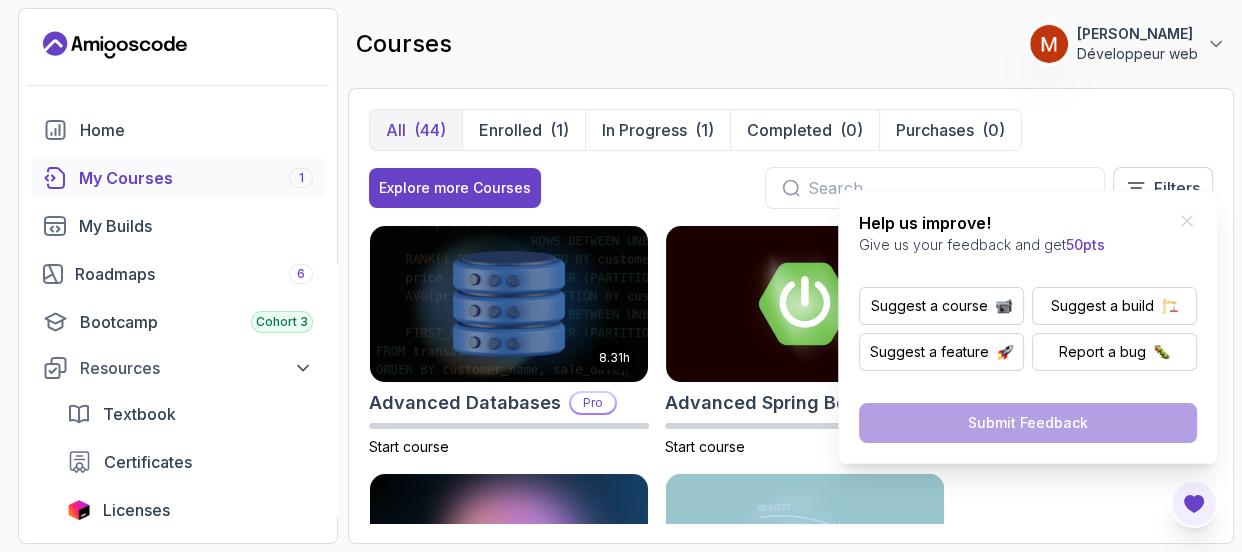 click on "8.31h Advanced Databases Pro Start course 5.18h Advanced Spring Boot Pro Start course 2.73h AWS for Developers Pro Start course 3.30h Building APIs with Spring Boot Pro Start course 2.63h CI/CD with GitHub Actions Pro Start course 2.08h CSS Essentials Start course 1.70h Database Design & Implementation Pro Start course 1.45h Docker for Java Developers Pro Start course 4.64h Docker For Professionals Pro Start course 10.13h Git for Professionals Pro Start course 2.55h Git & GitHub Fundamentals Start course 2.10h GitHub Toolkit Pro Start course 1.84h HTML Essentials Start course 5.57h IntelliJ IDEA Developer Guide Pro Start course 1.72h Java Data Structures Pro Start course 2.41h Java for Beginners Start course 9.18h Java for Developers Pro Start course 1.13h Java Generics Pro Start course 1.67h Java Integration Testing Pro Start course 2.82h Java Object Oriented Programming Pro Start course 26m Java Streams Essentials Start course 2.08h Java Streams Pro Start course 1.42h Stripe Checkout Pro Start course 38m" at bounding box center (791, 374) 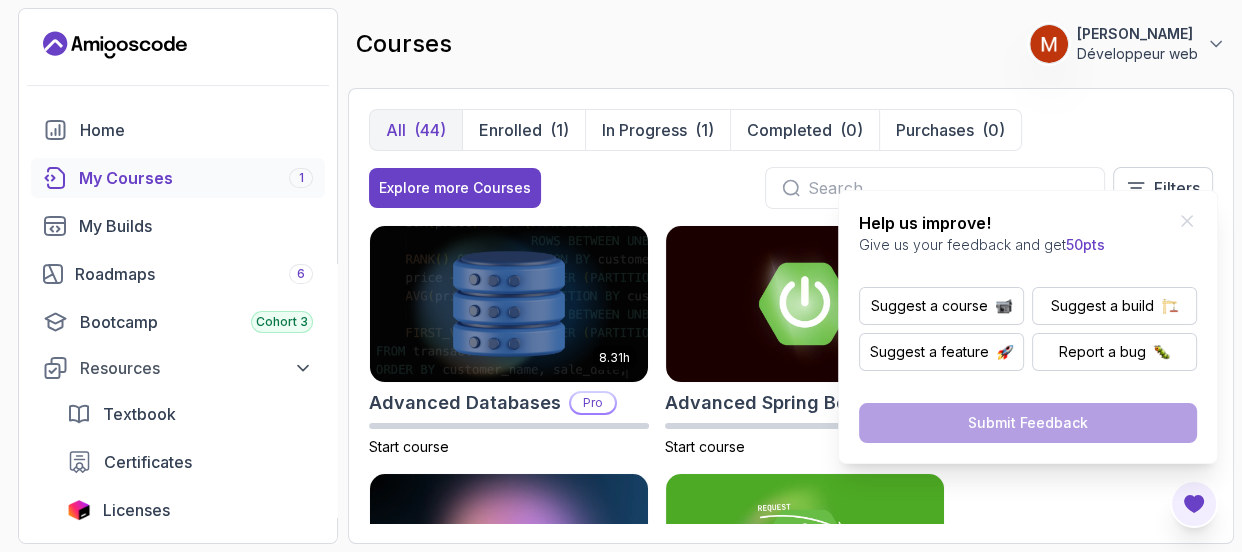 click on "Help us improve! Give us your feedback and get  50pts Suggest a course Suggest a build Suggest a feature Report a bug Submit Feedback" at bounding box center [1028, 327] 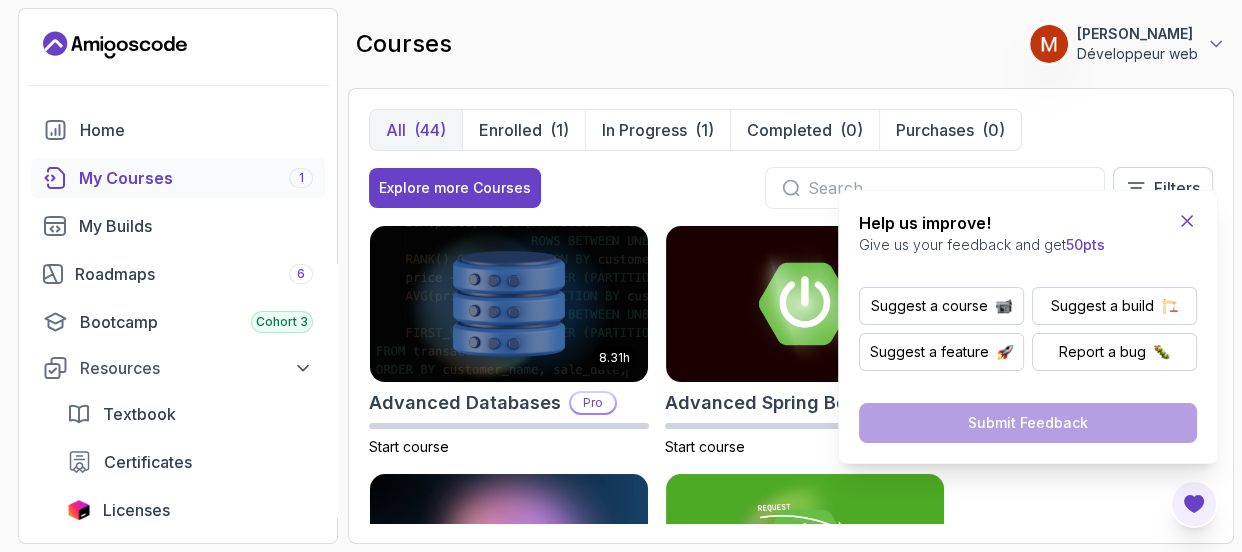 click 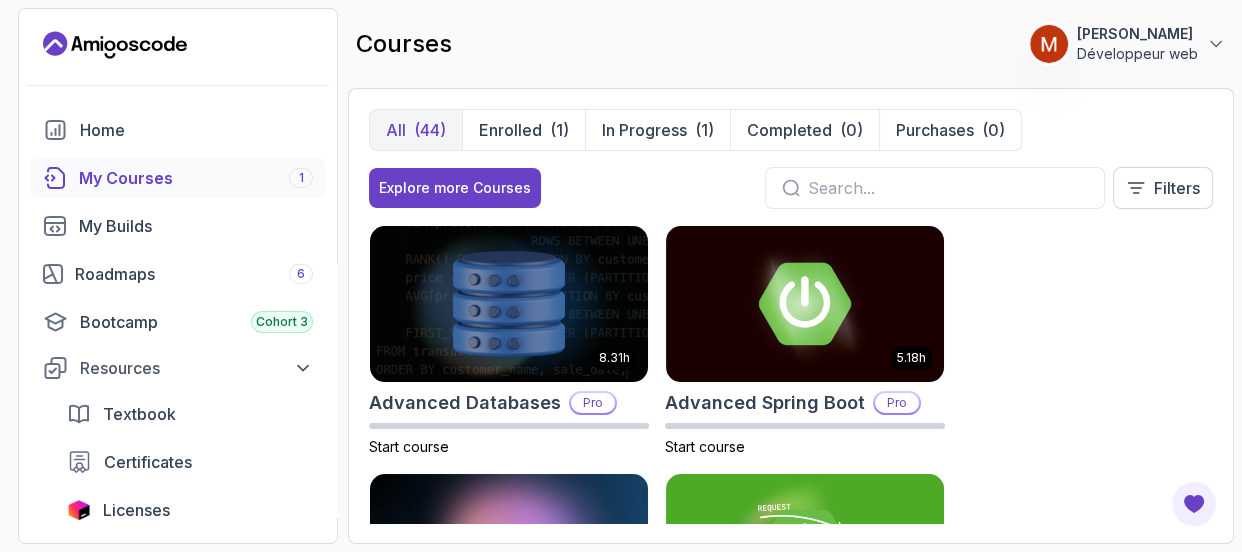 click at bounding box center (948, 188) 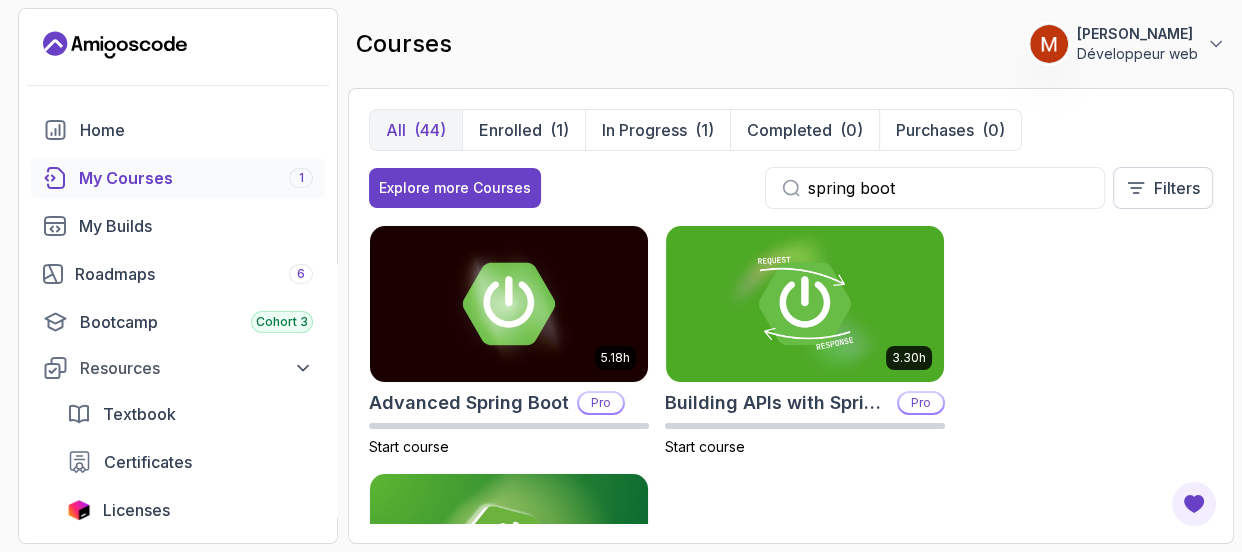 type on "spring boot" 